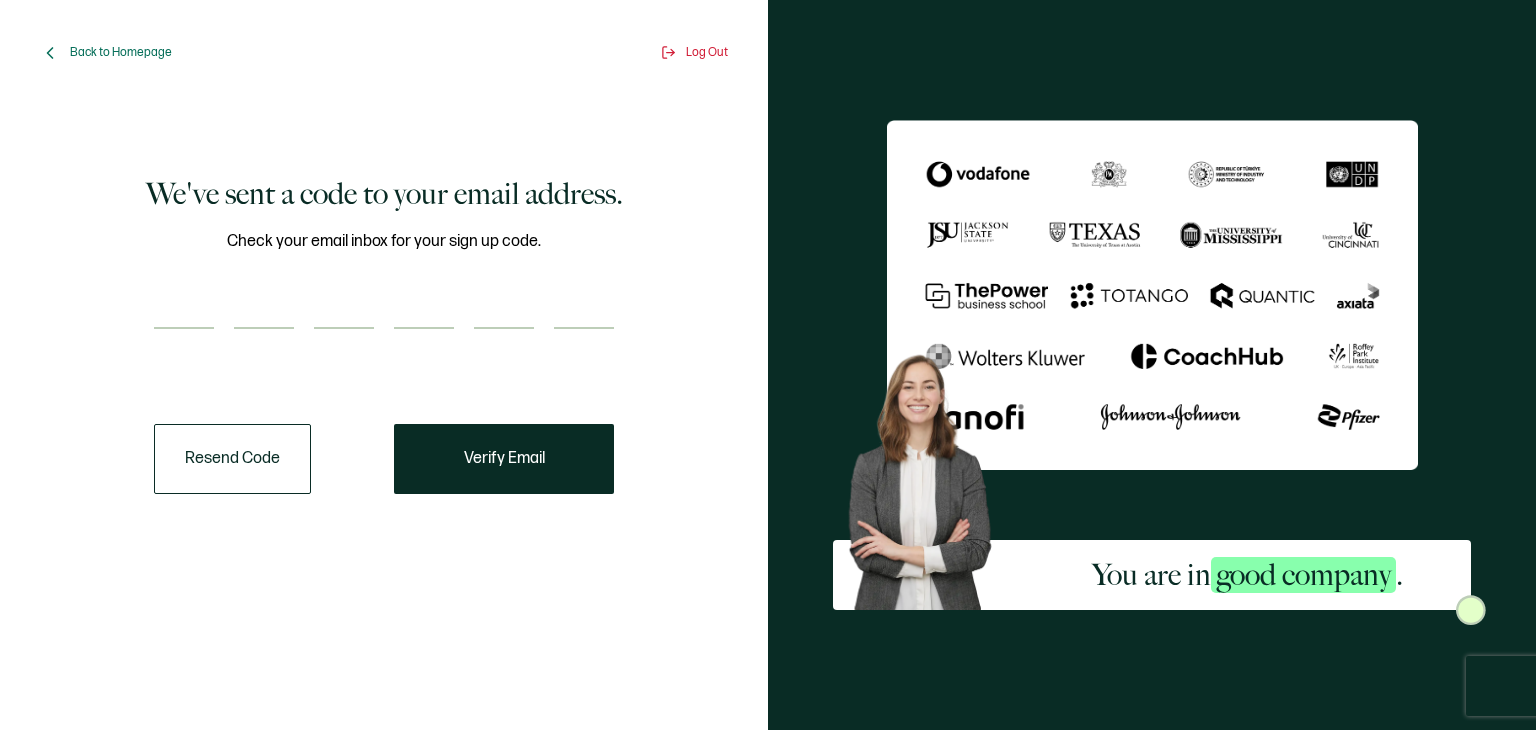 scroll, scrollTop: 0, scrollLeft: 0, axis: both 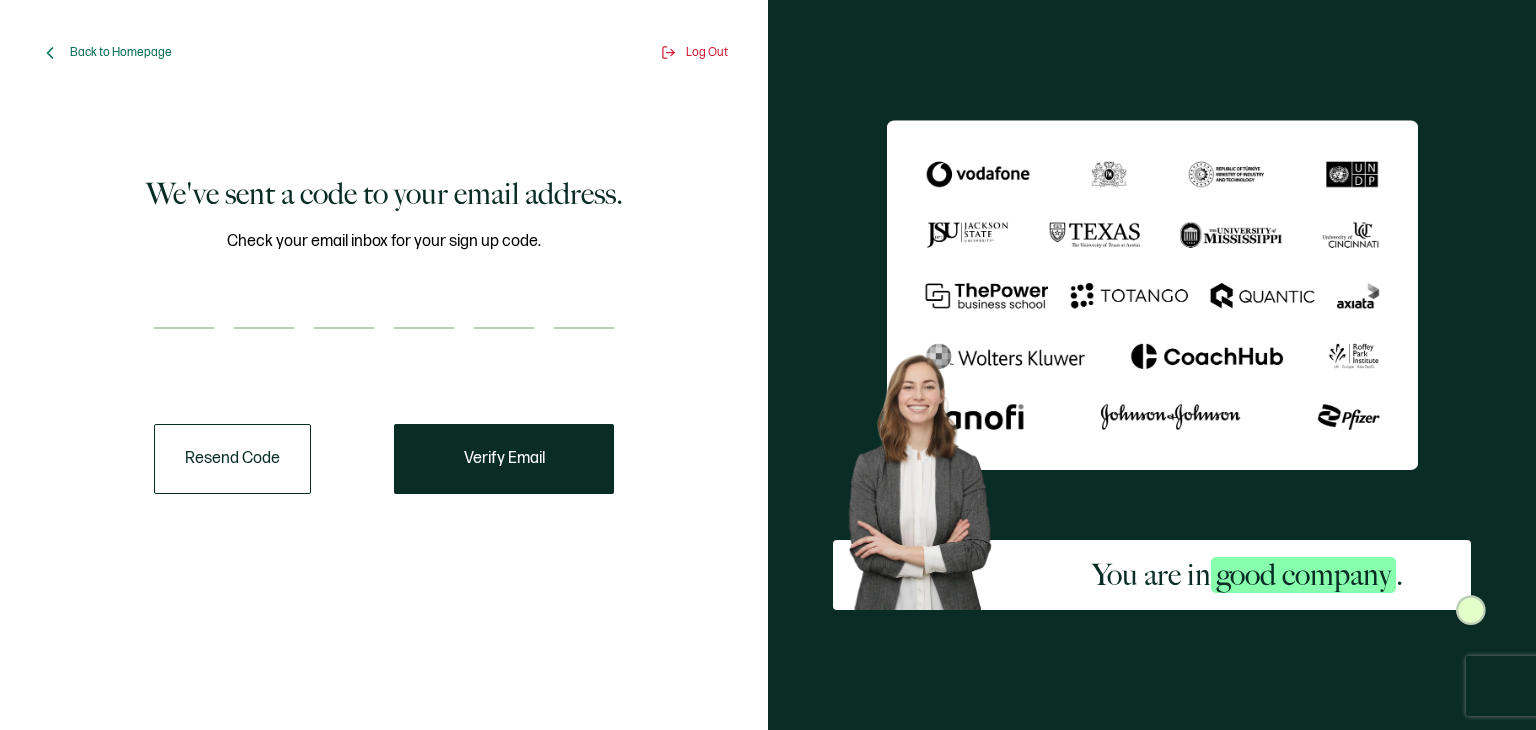 type on "7" 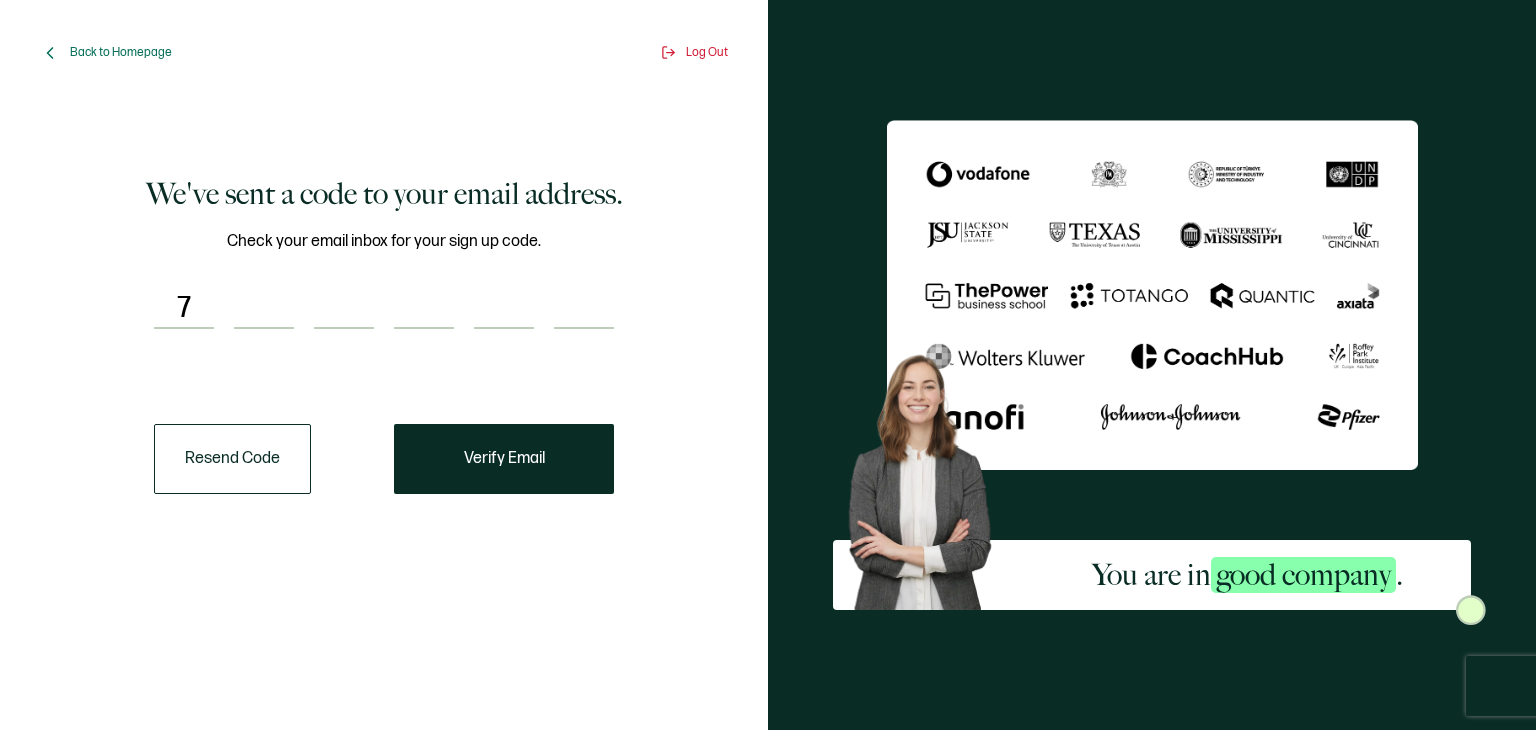 type on "6" 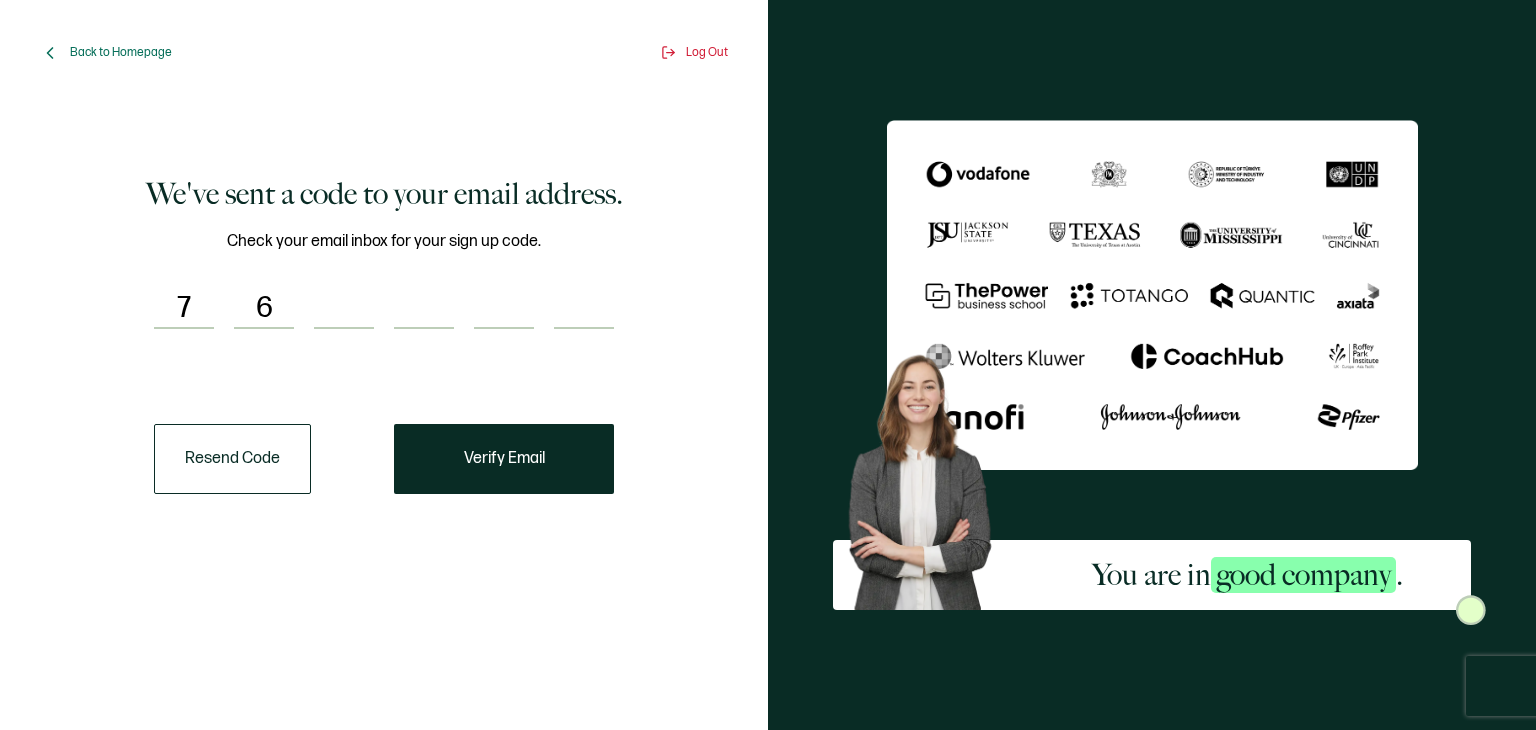 type on "8" 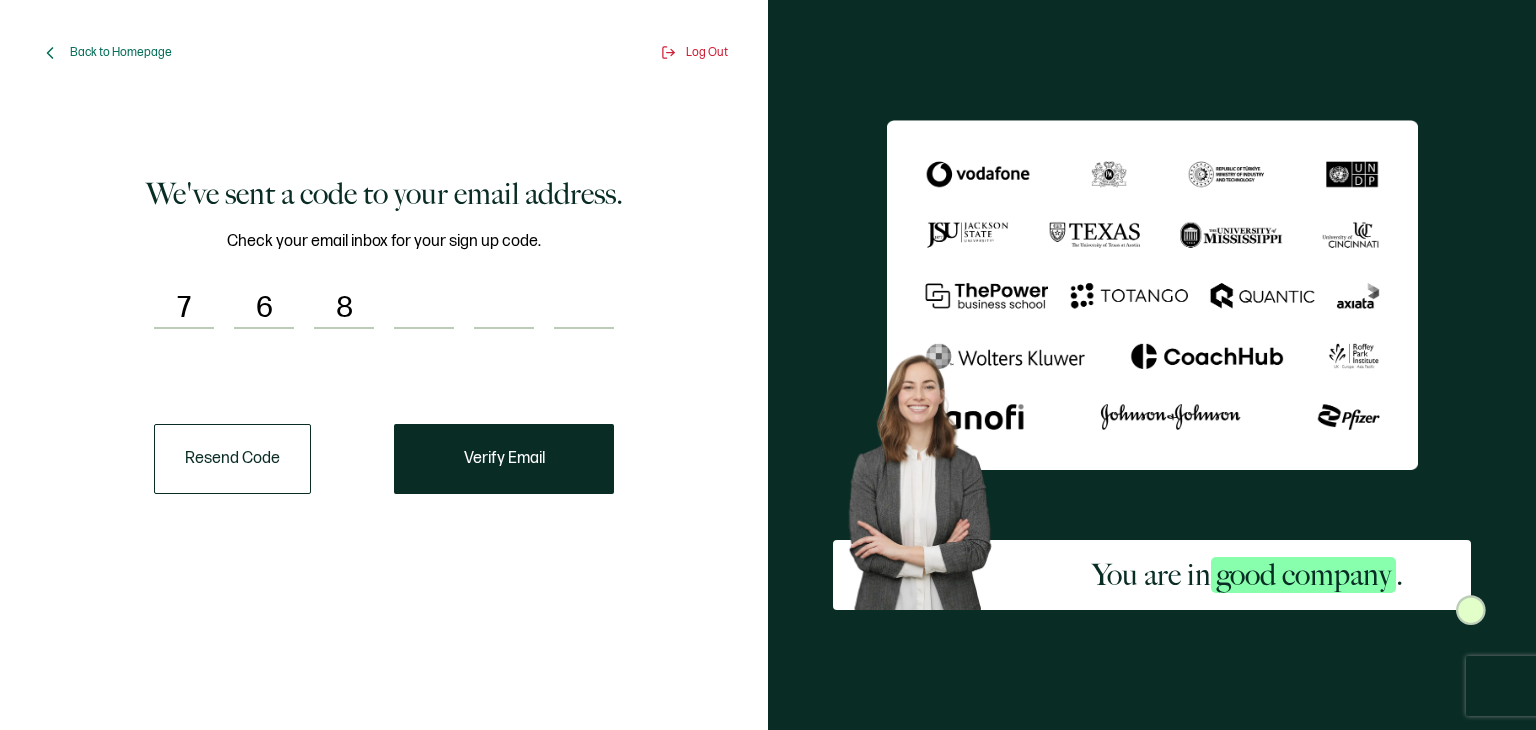 type on "8" 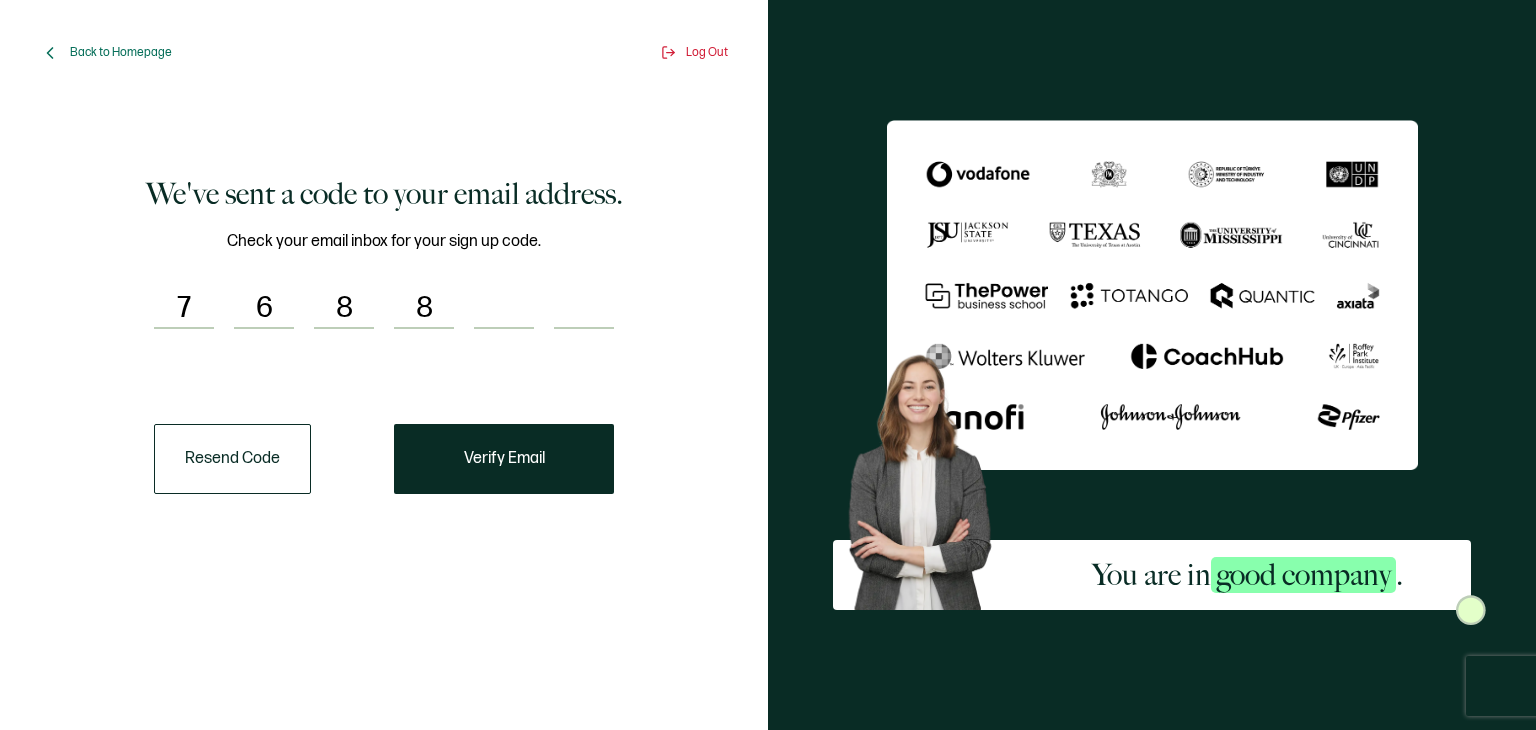 type on "7" 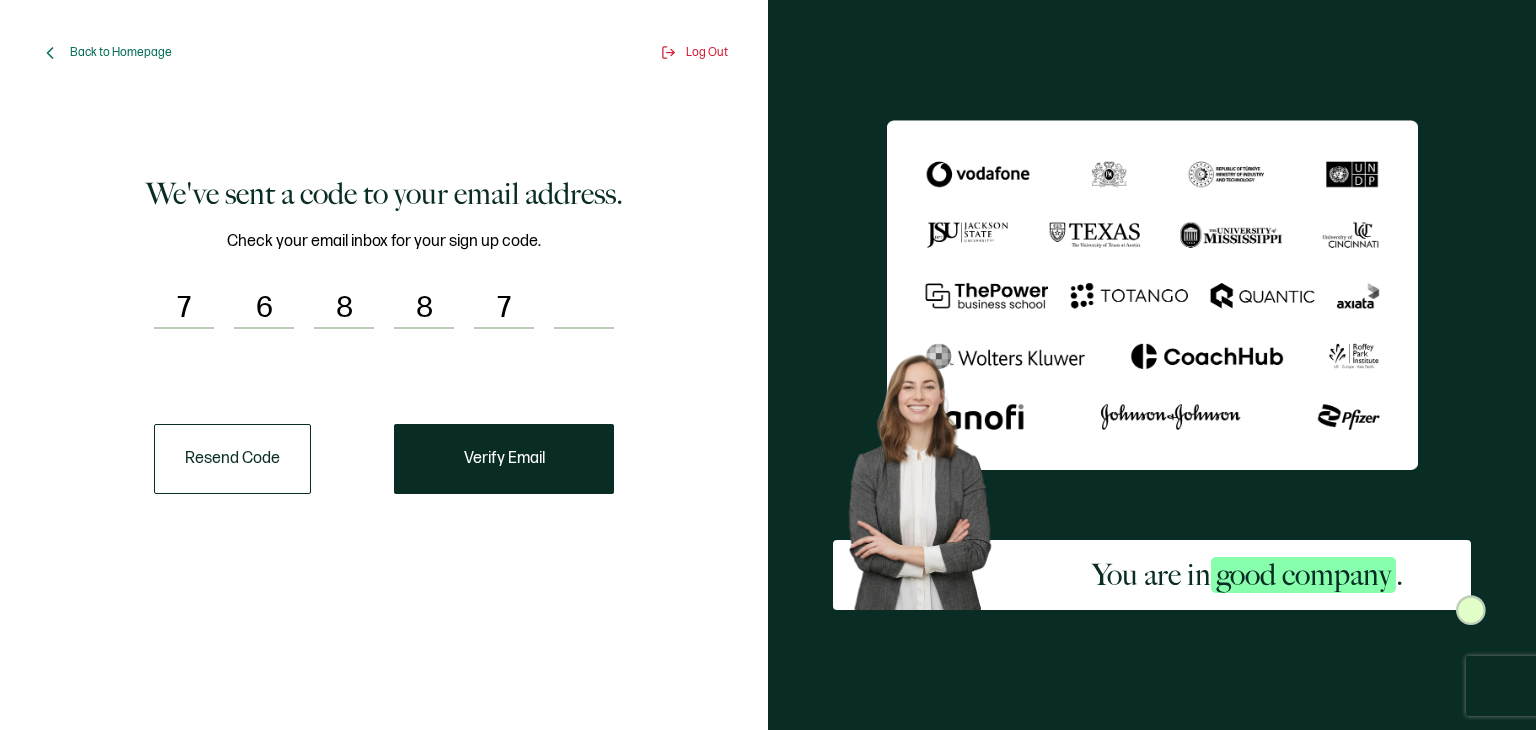 type on "4" 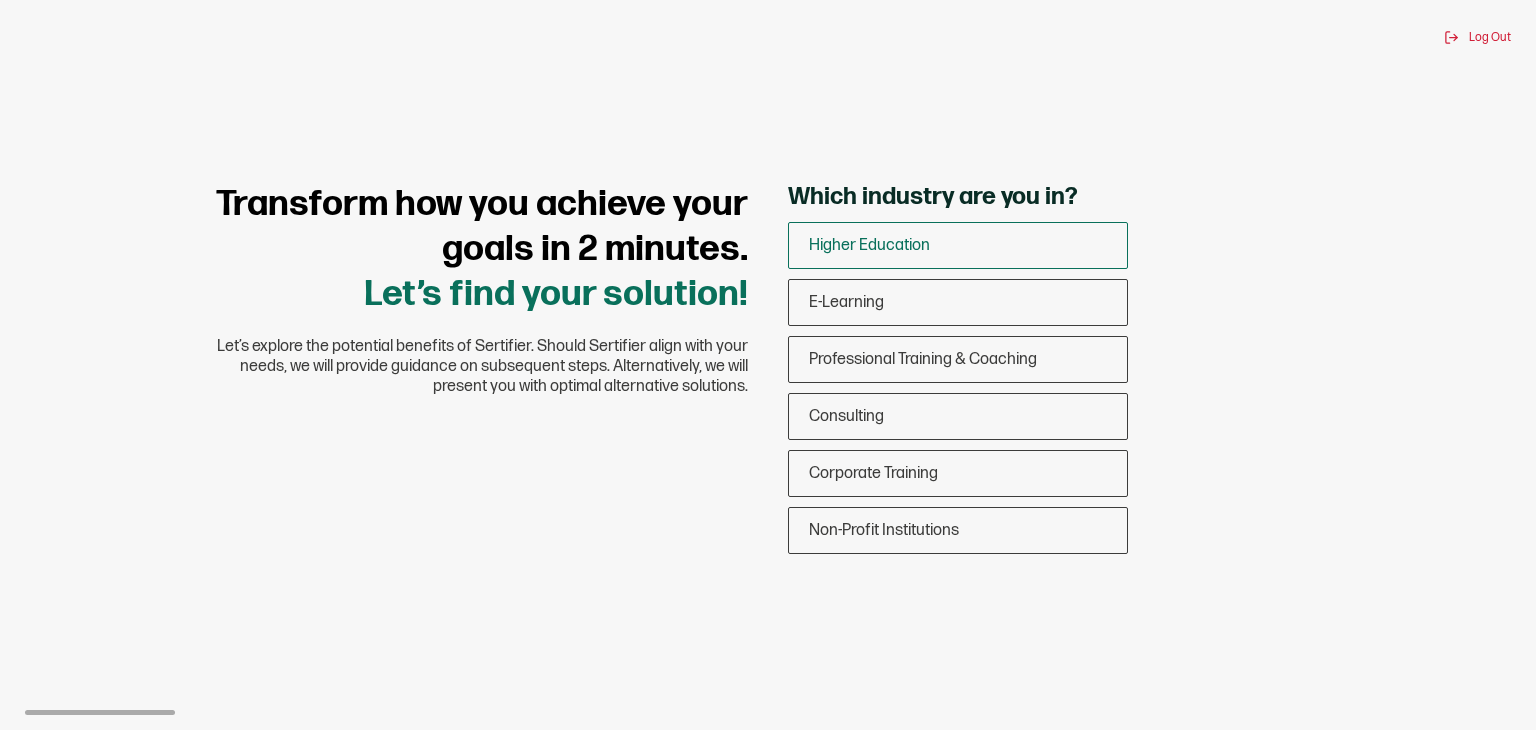 click on "Higher Education" at bounding box center [958, 245] 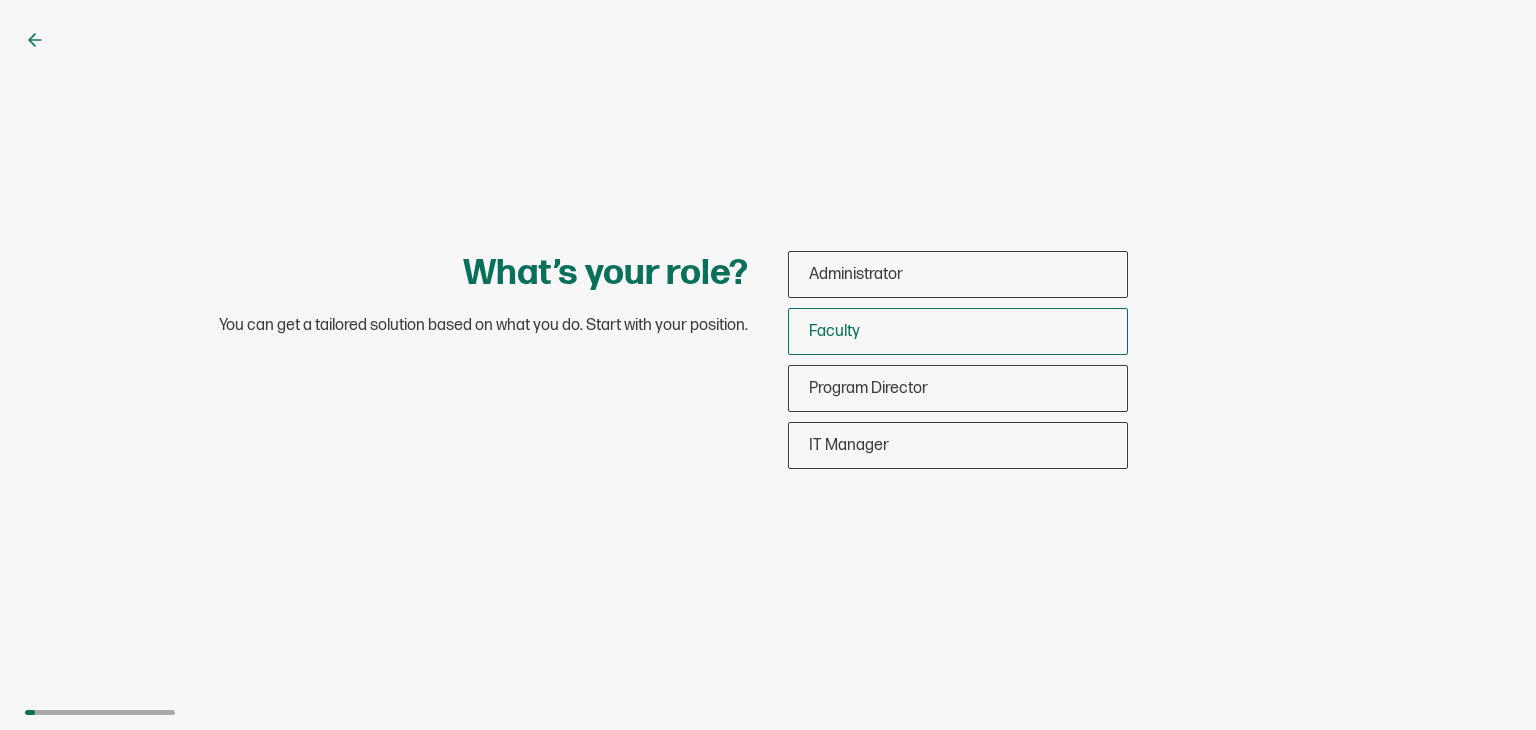 click on "Faculty" at bounding box center [958, 331] 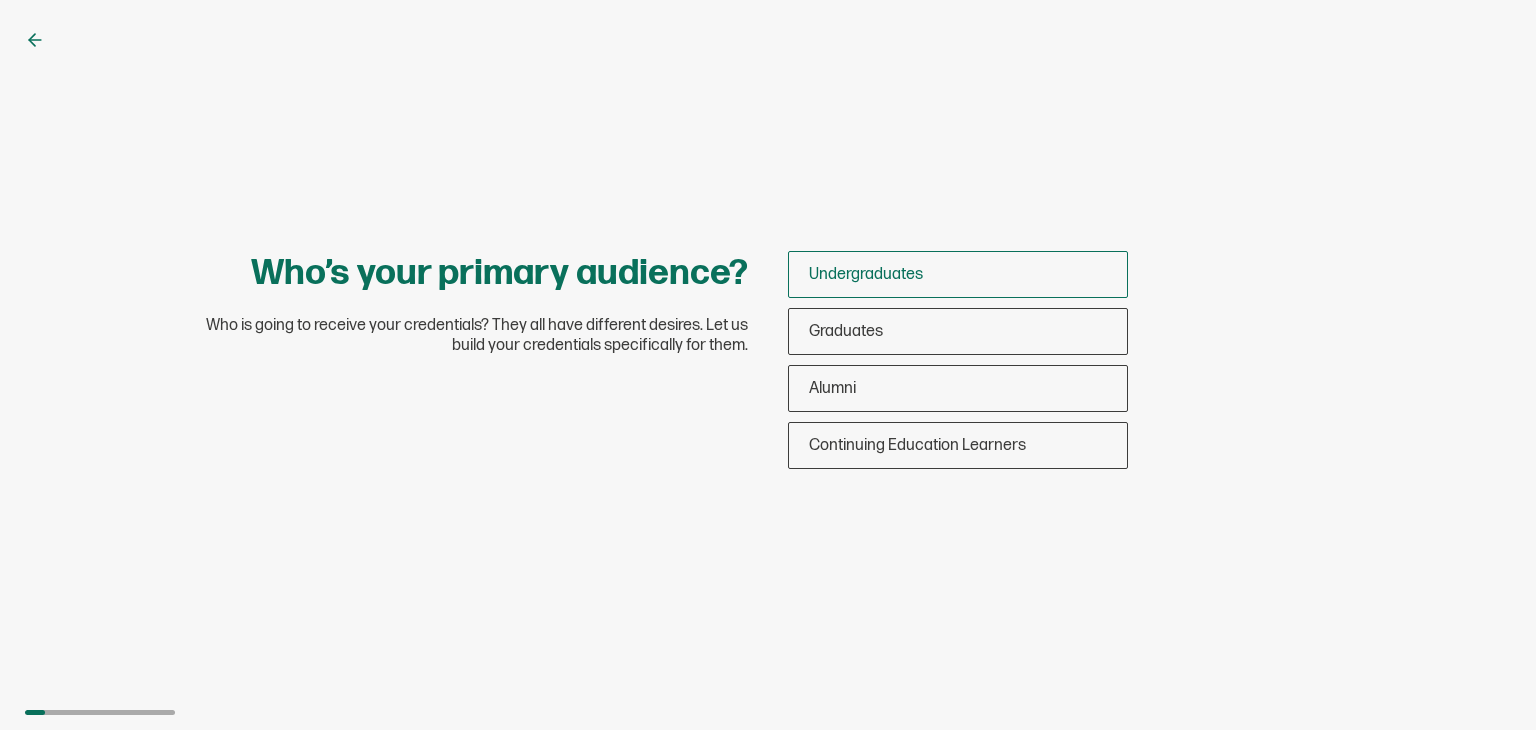 click on "Undergraduates" at bounding box center [958, 274] 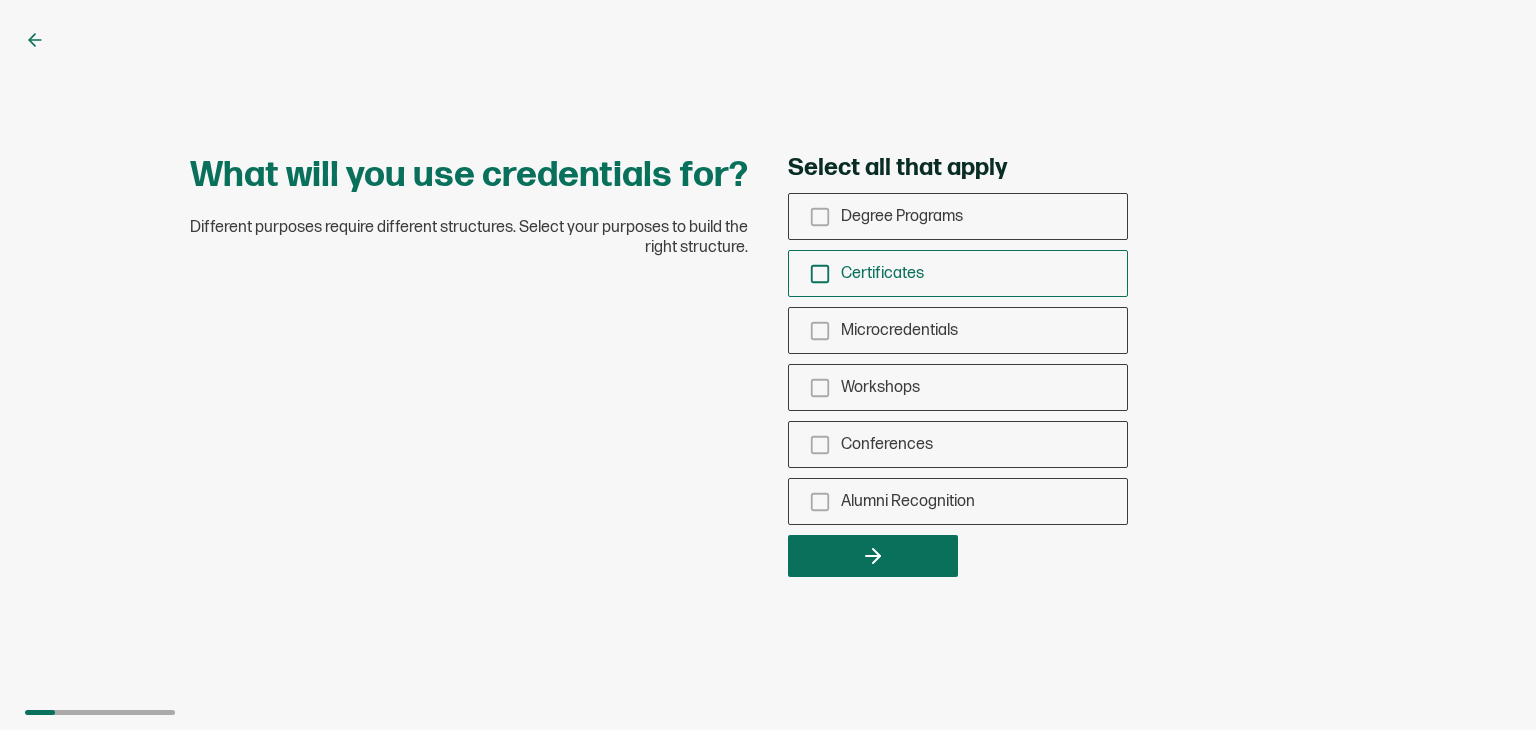 click 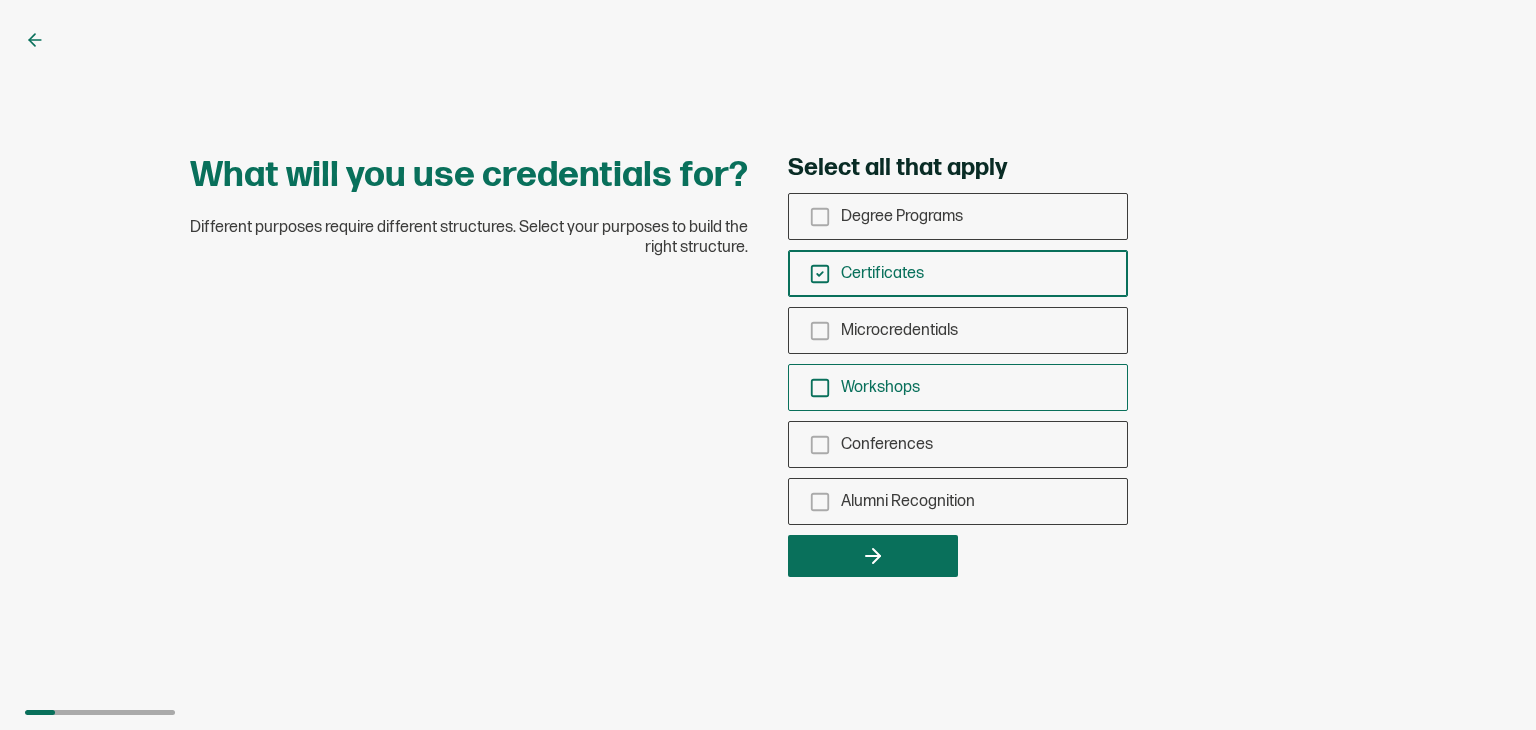 click 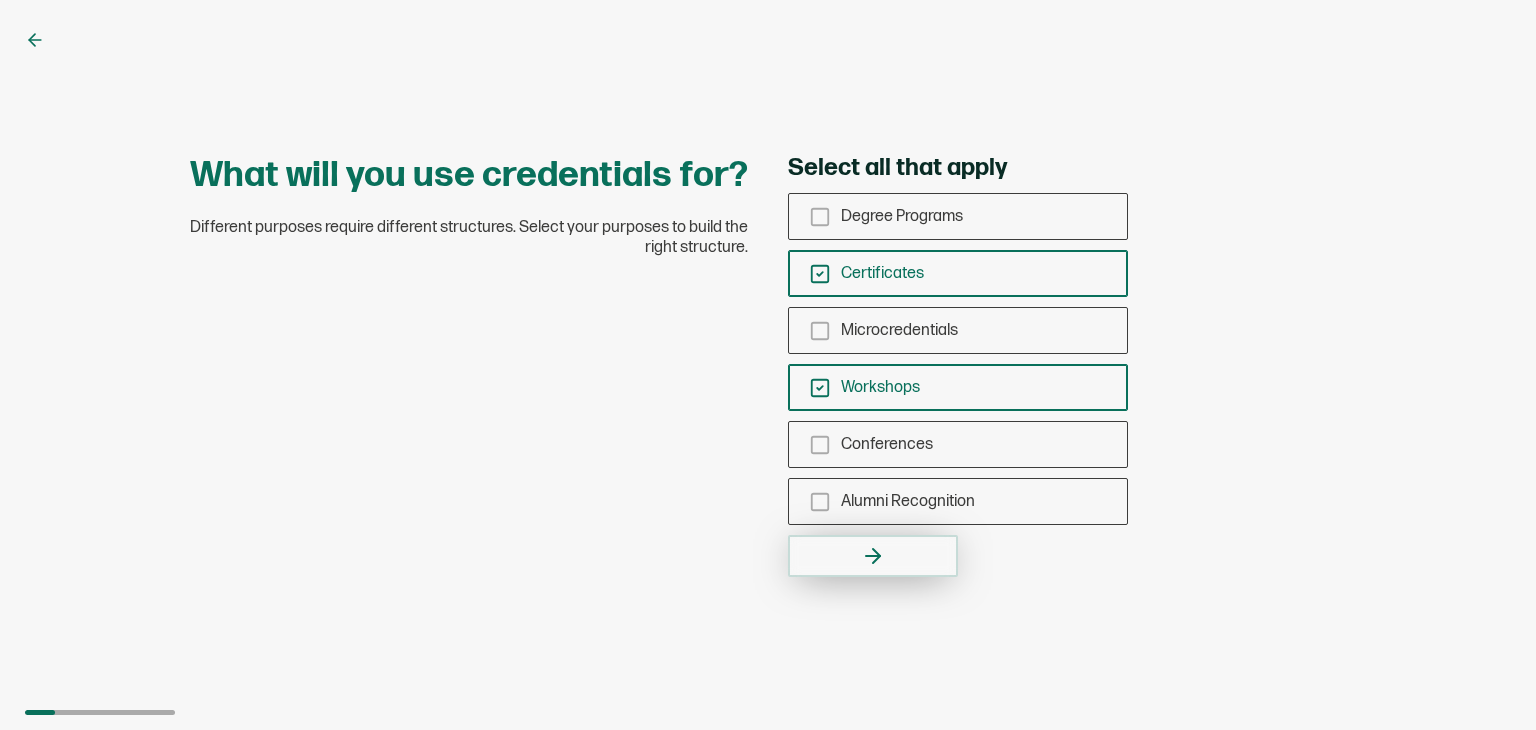 click at bounding box center [873, 556] 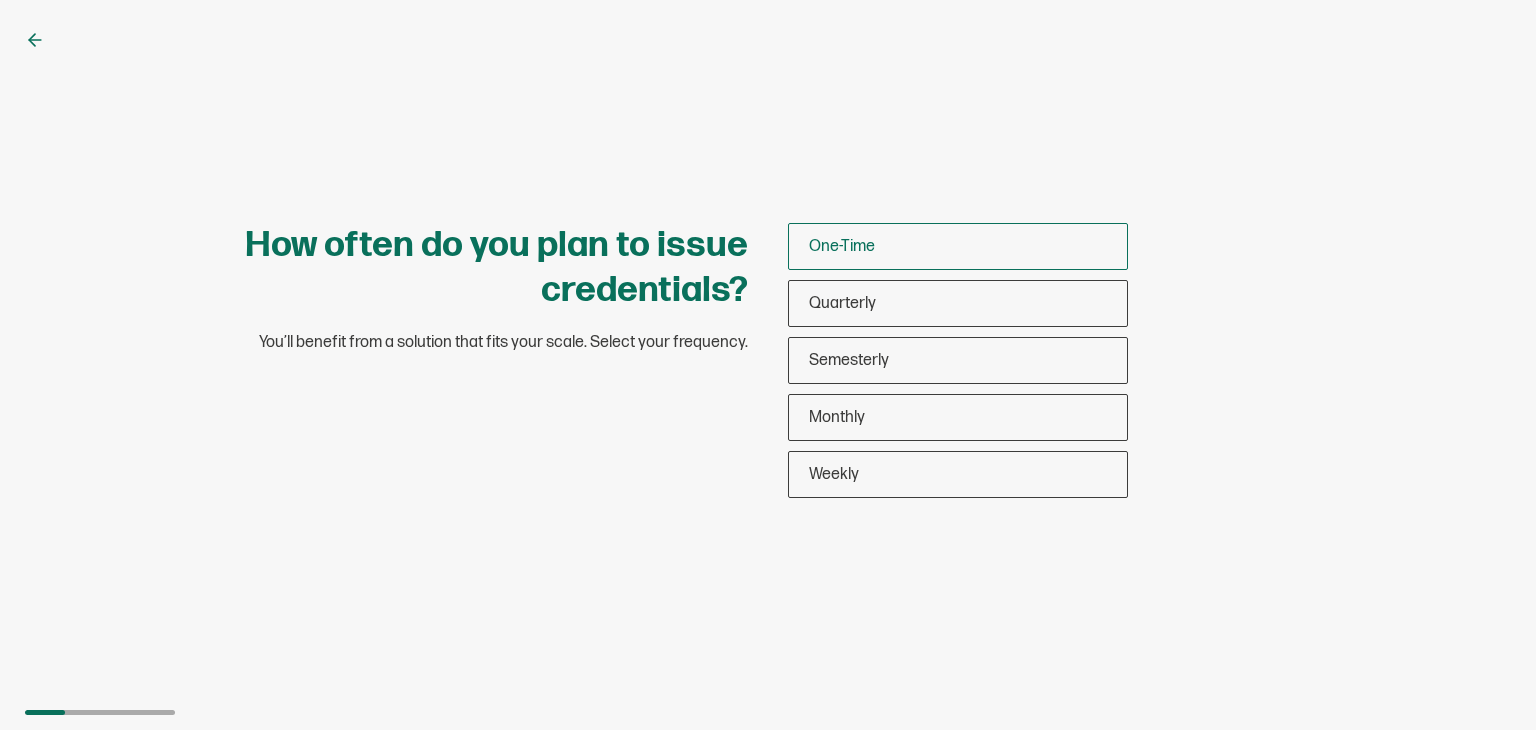 click on "One-Time" at bounding box center (958, 246) 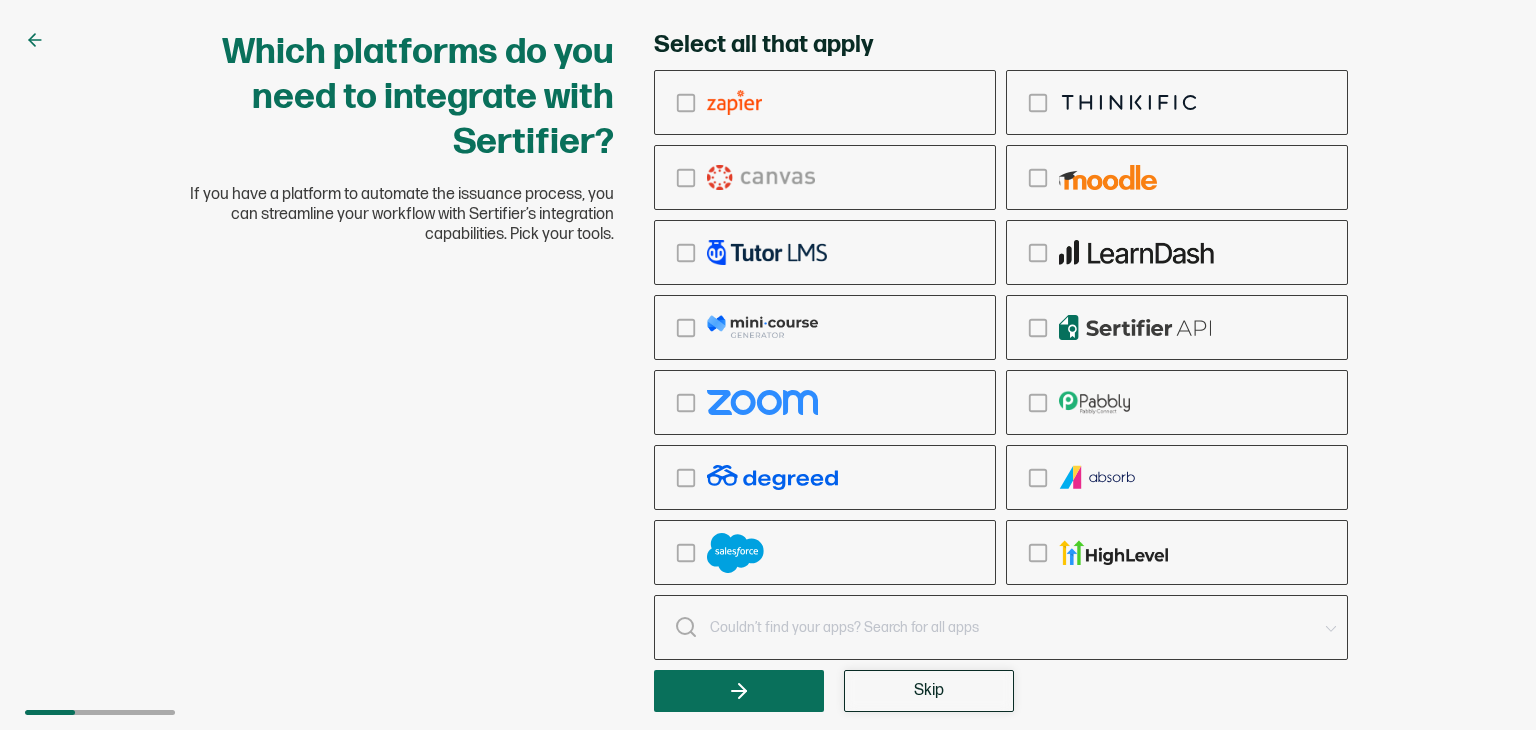 click on "Skip" at bounding box center (929, 691) 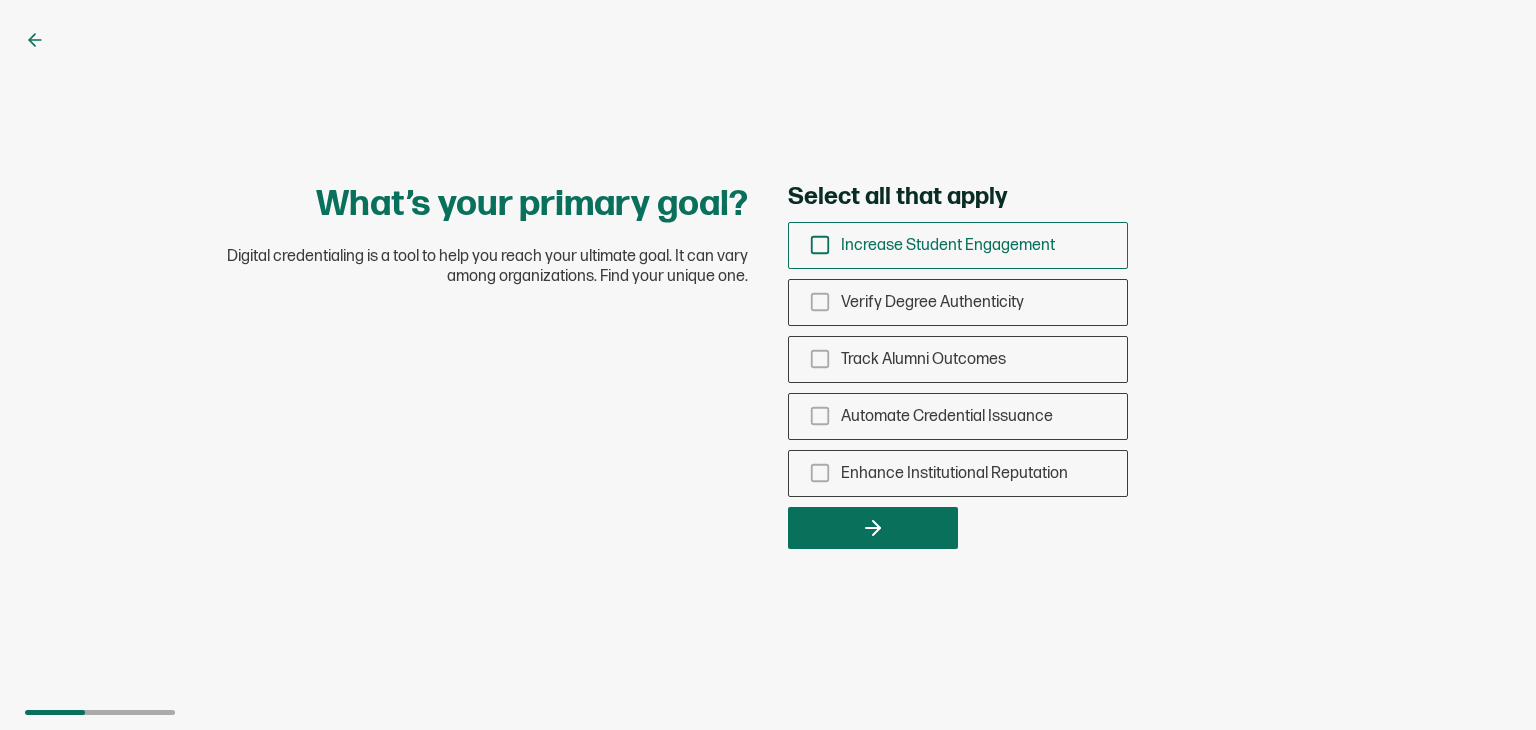 click 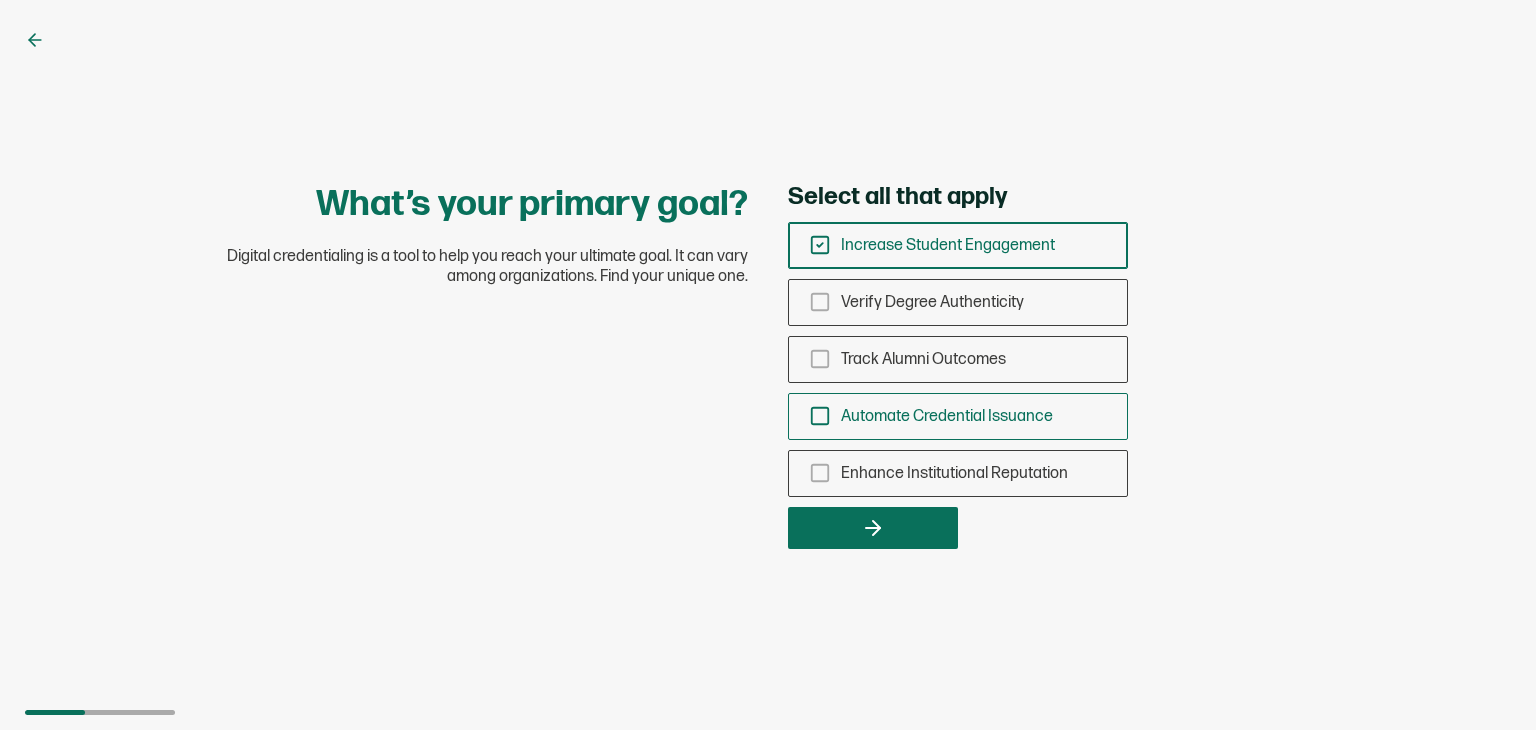 click 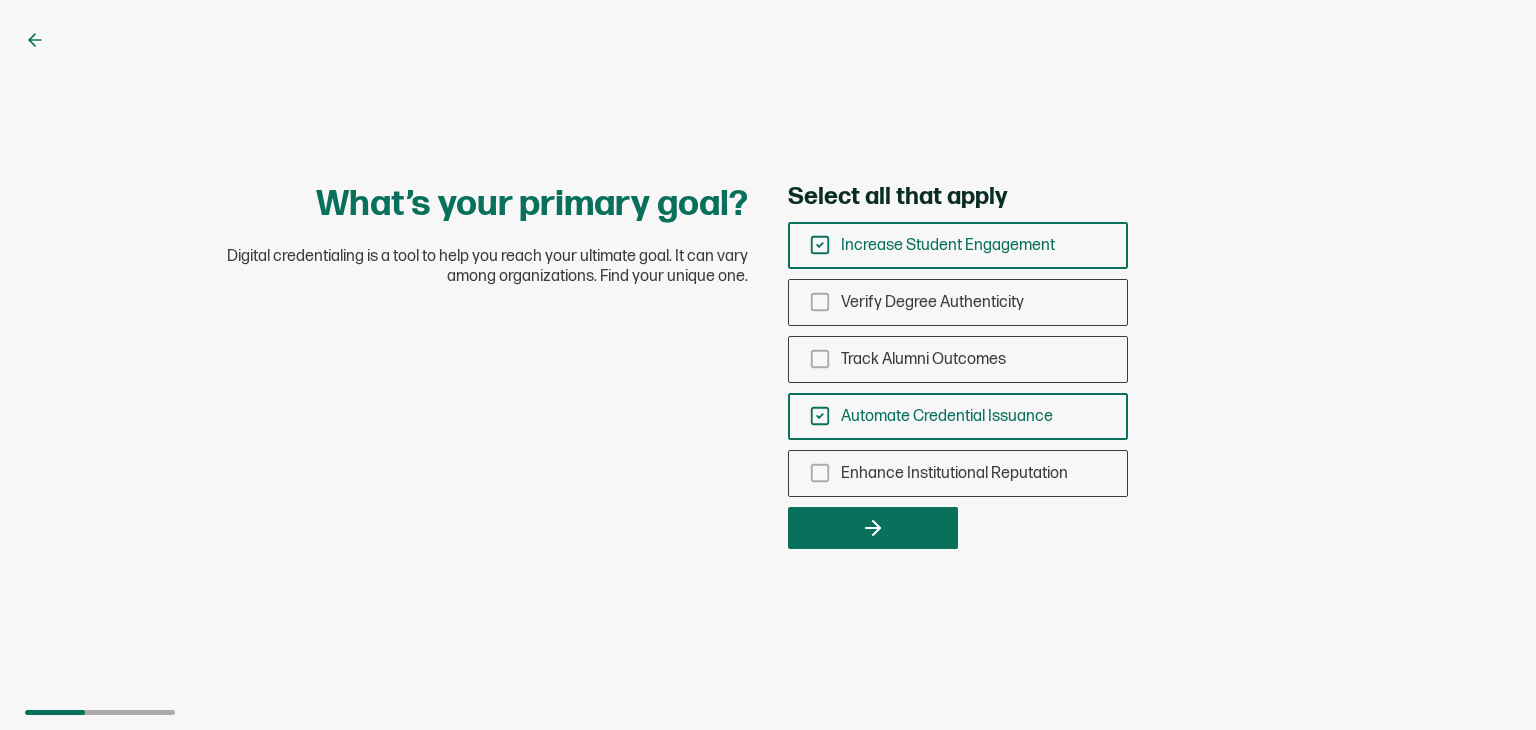 click 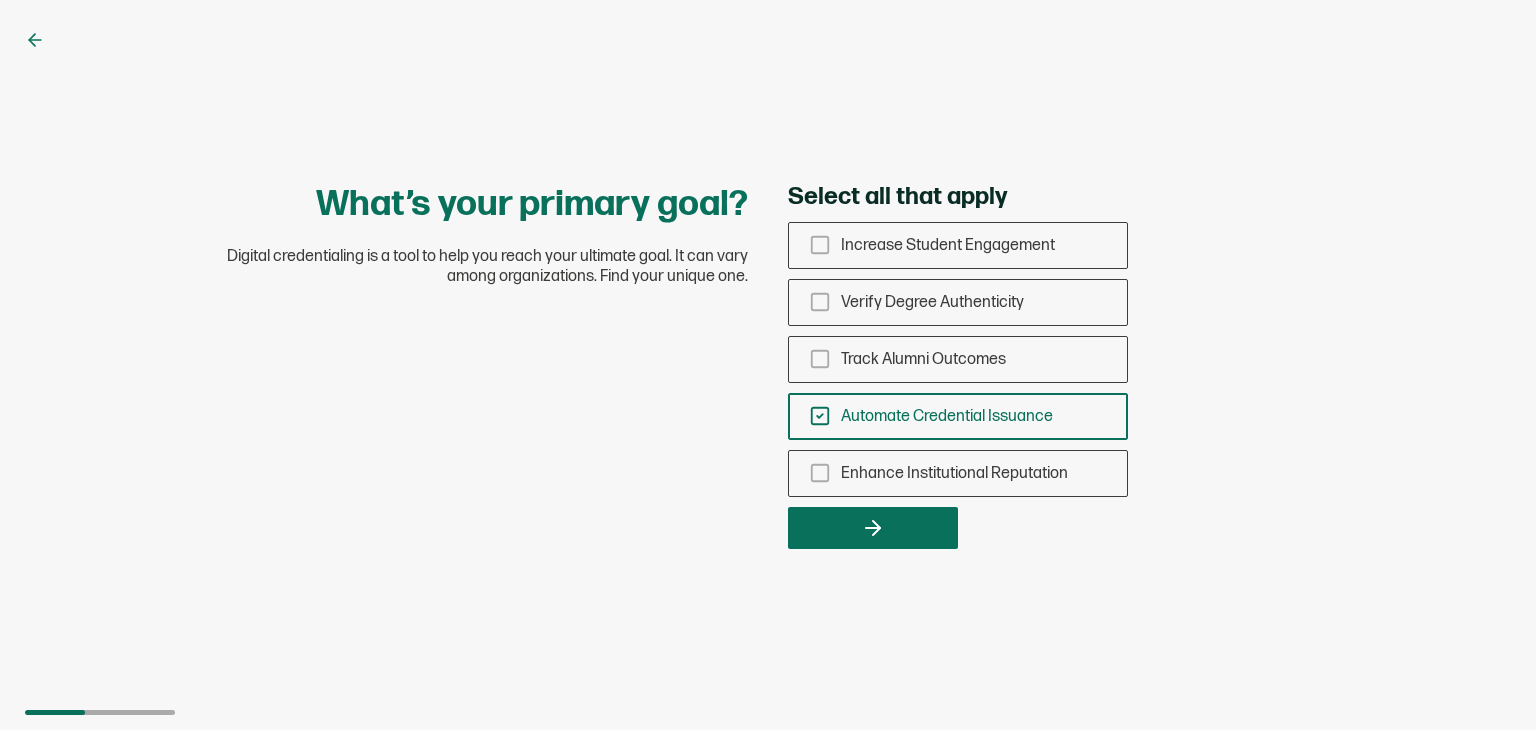 click on "Select all that apply
Increase Student Engagement   Verify Degree Authenticity   Track Alumni Outcomes   Automate Credential Issuance   Enhance Institutional Reputation" at bounding box center [1068, 365] 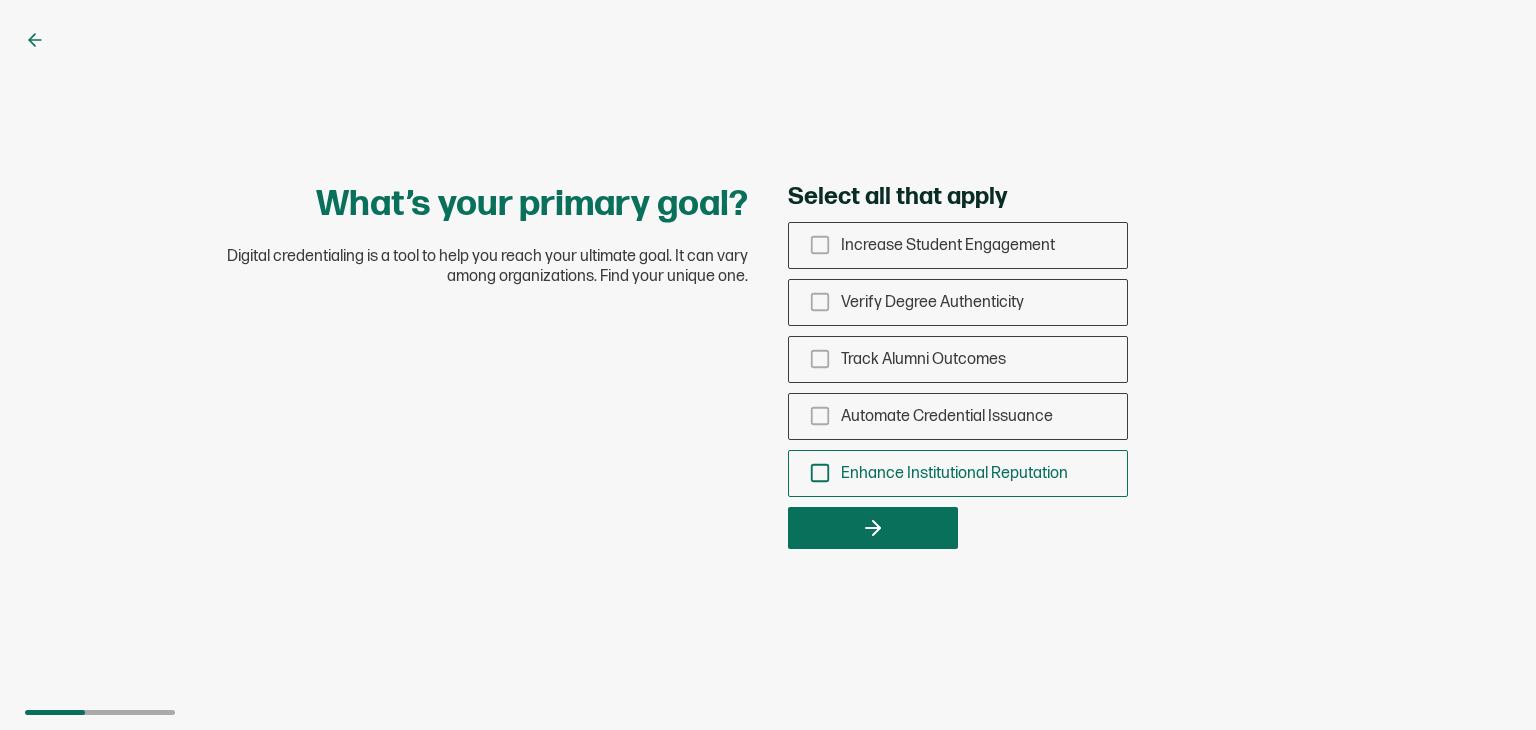 click 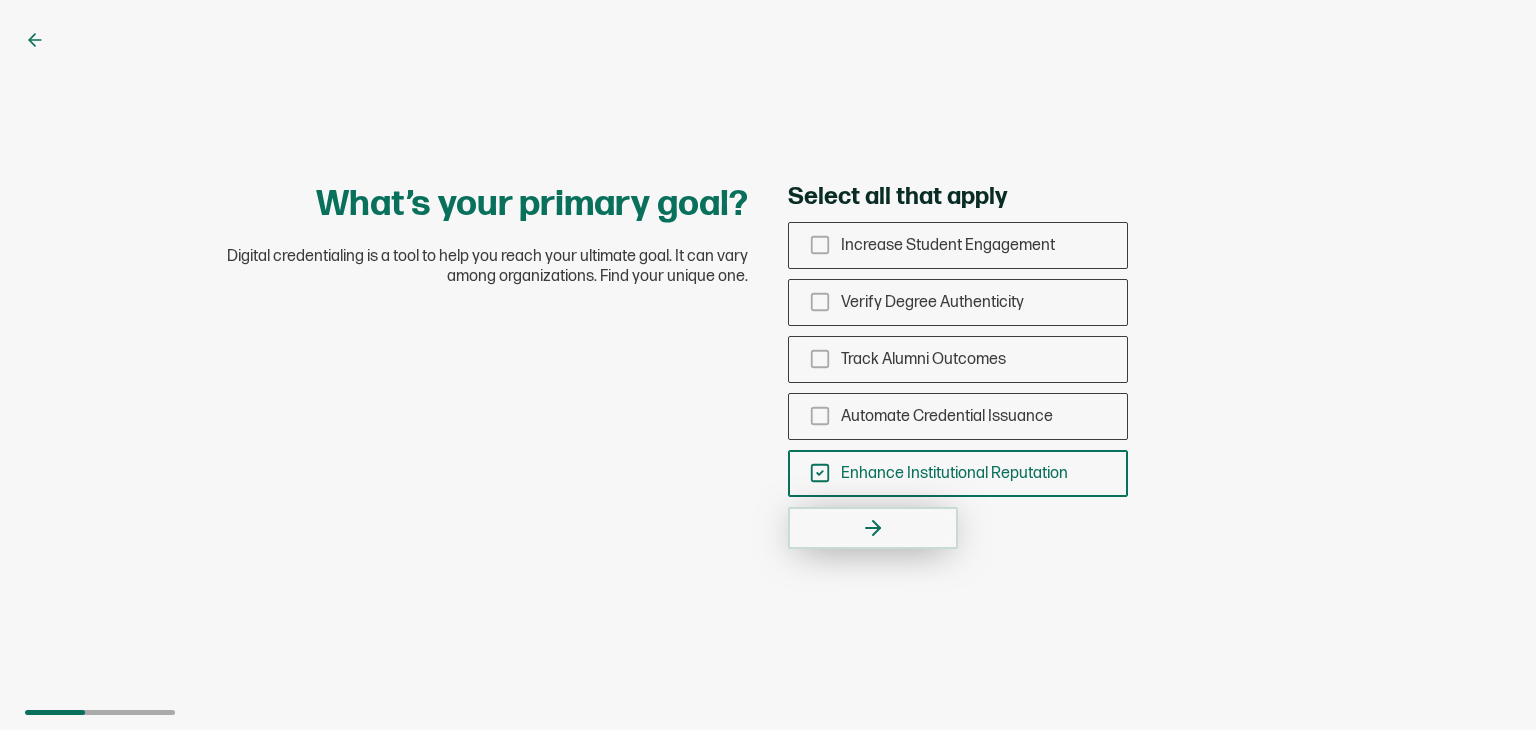 click at bounding box center (873, 528) 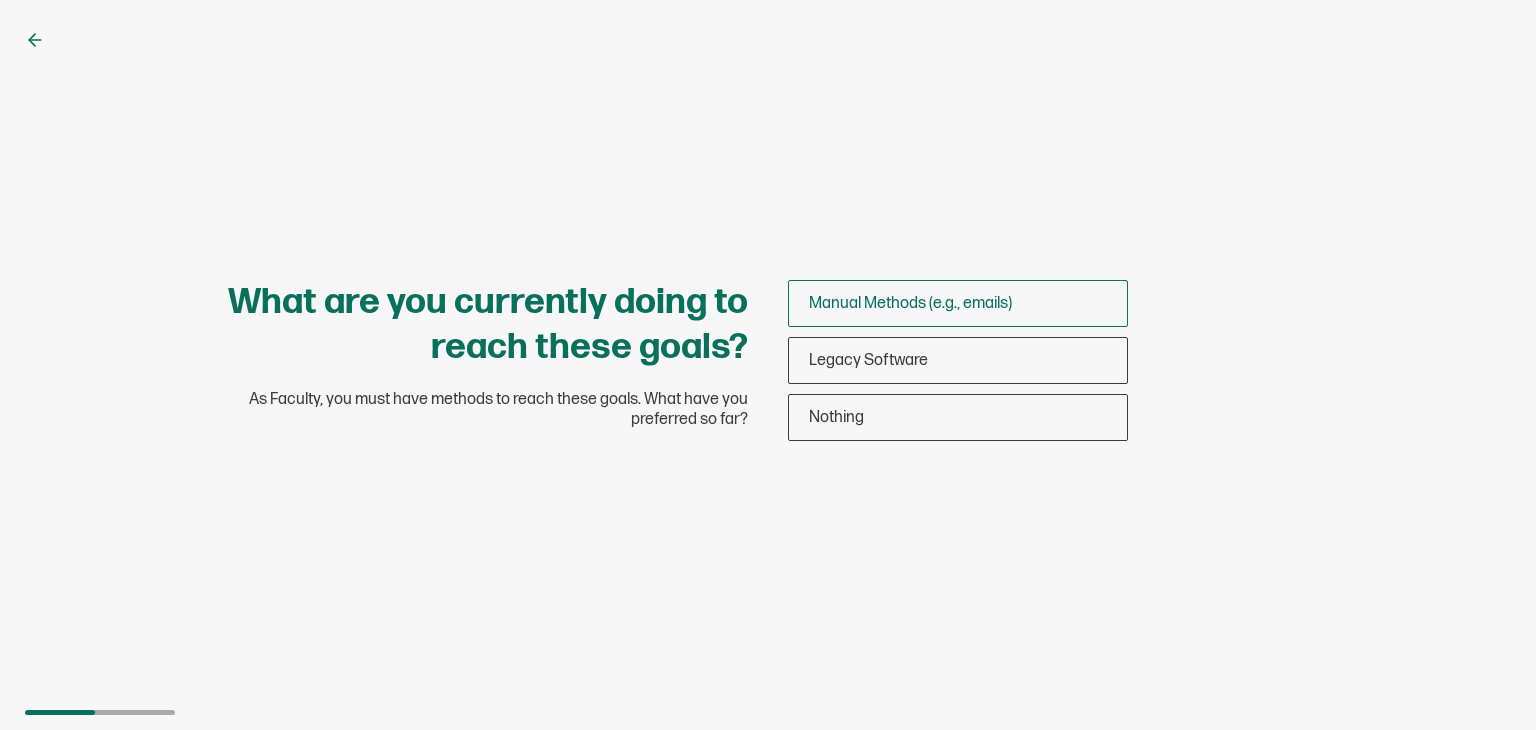 click on "Manual Methods (e.g., emails)" at bounding box center (910, 303) 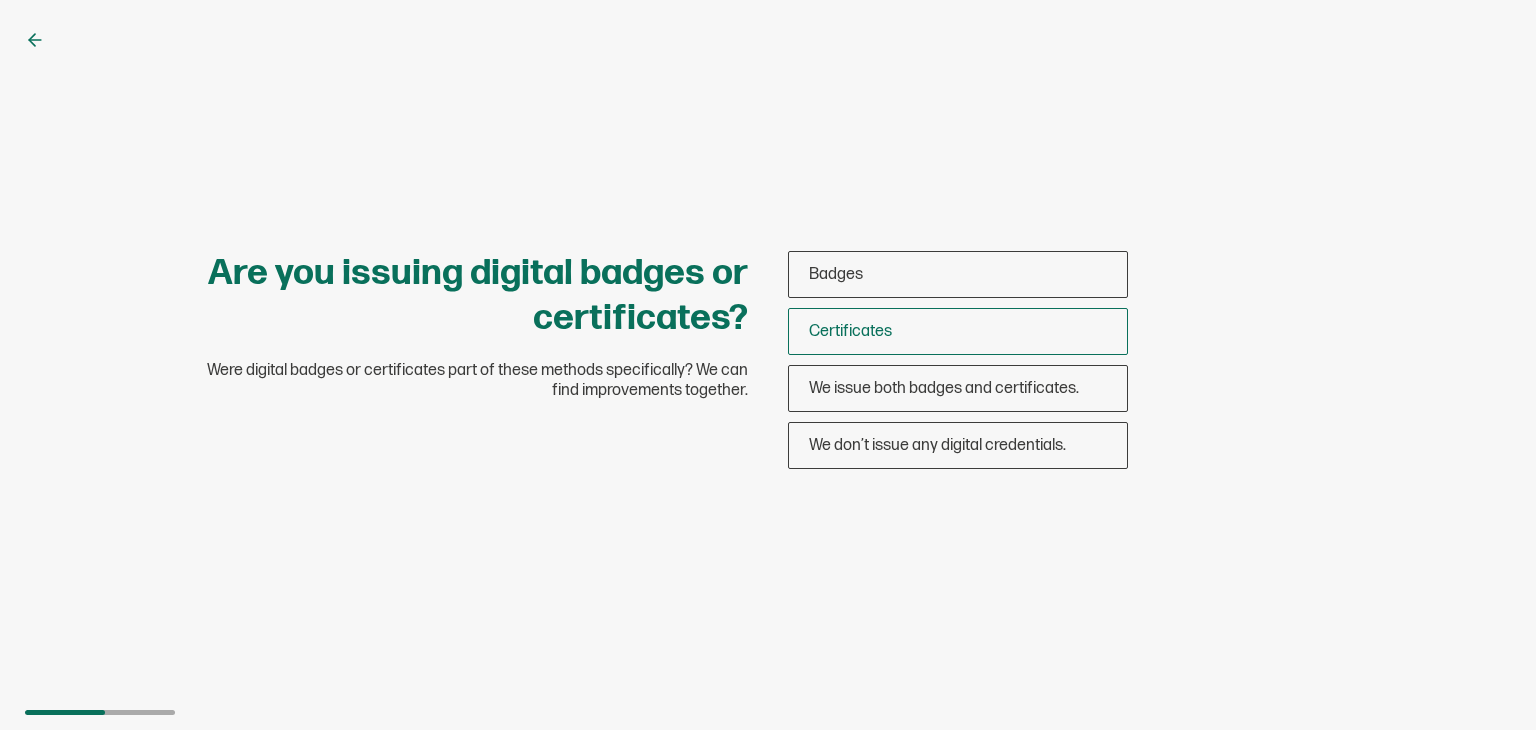 click on "Certificates" at bounding box center (958, 331) 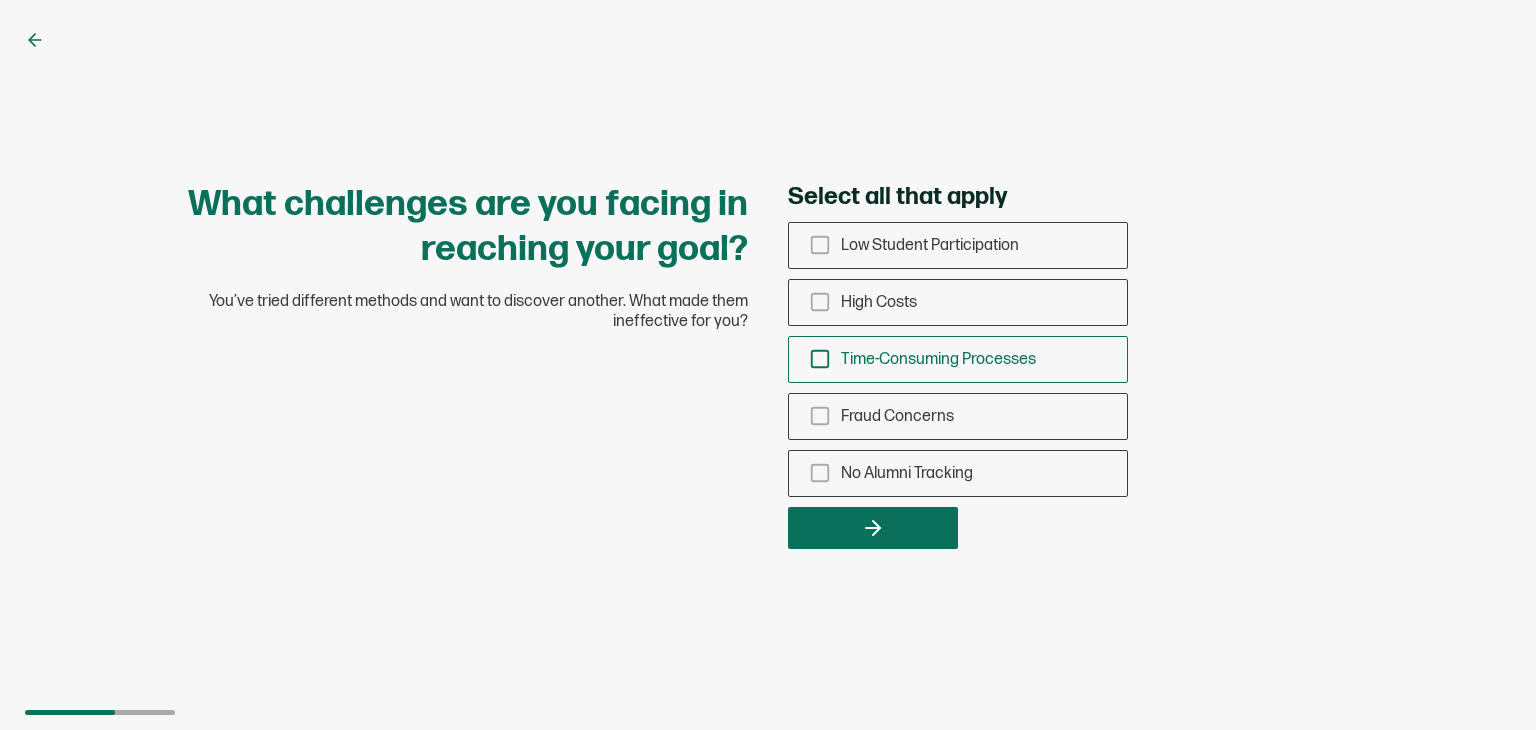 click 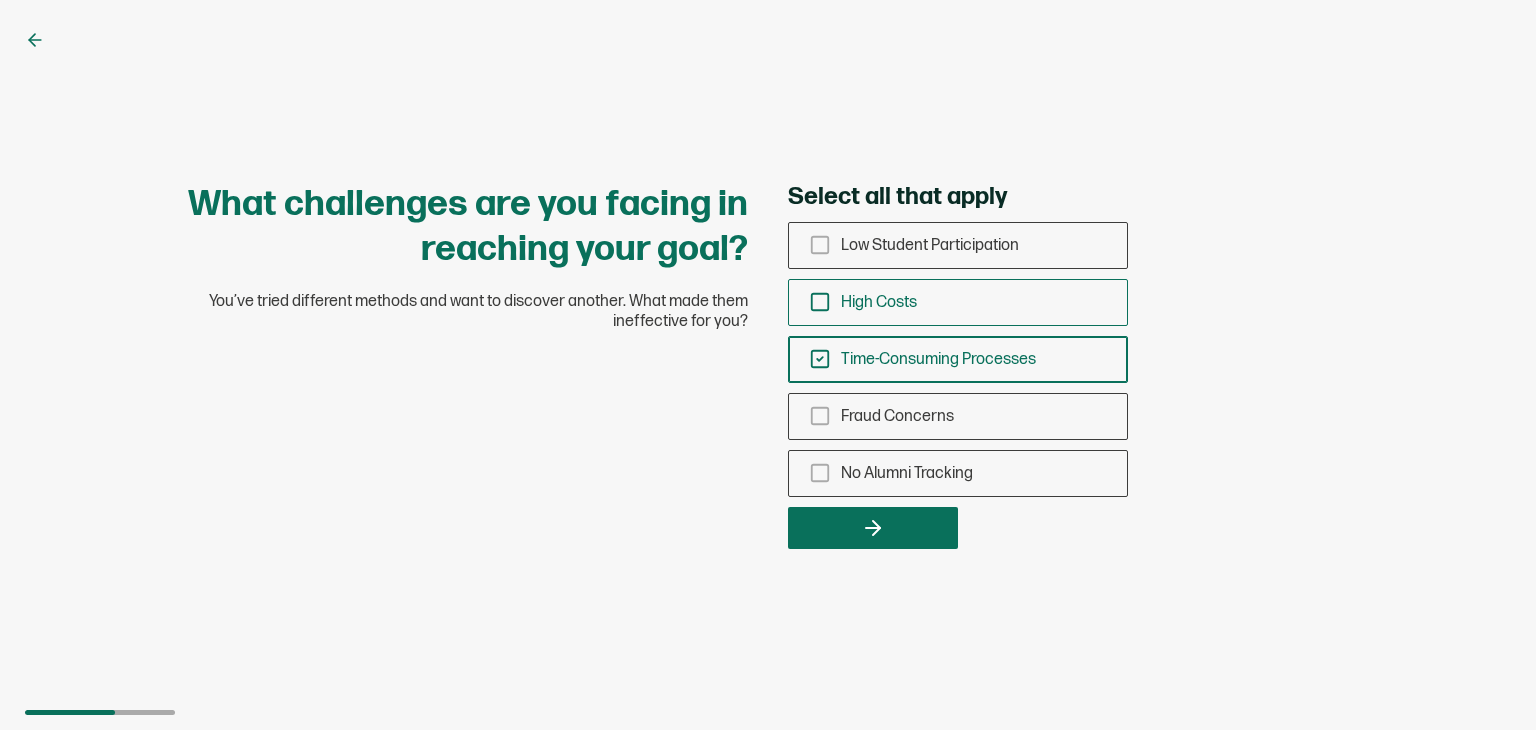 click 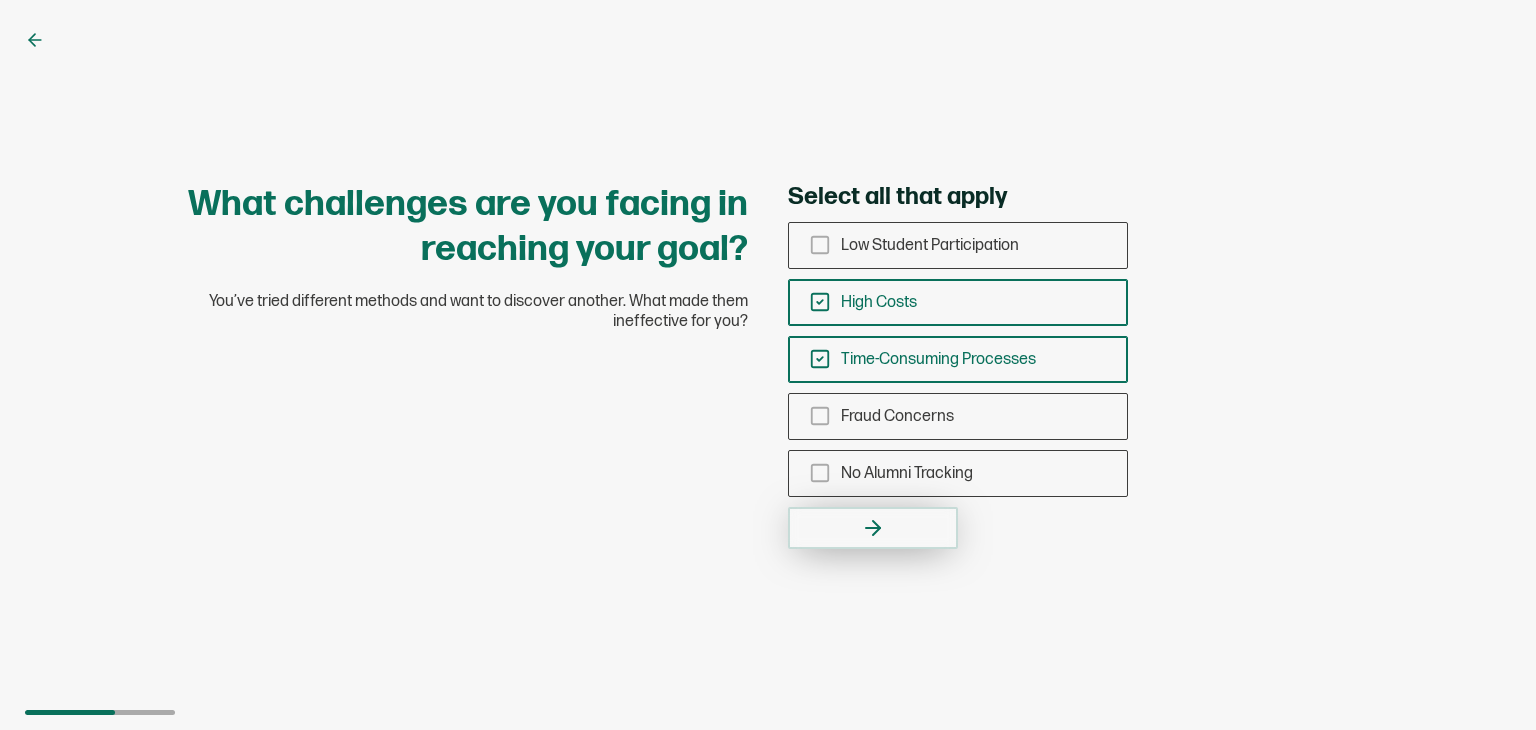 click at bounding box center (873, 528) 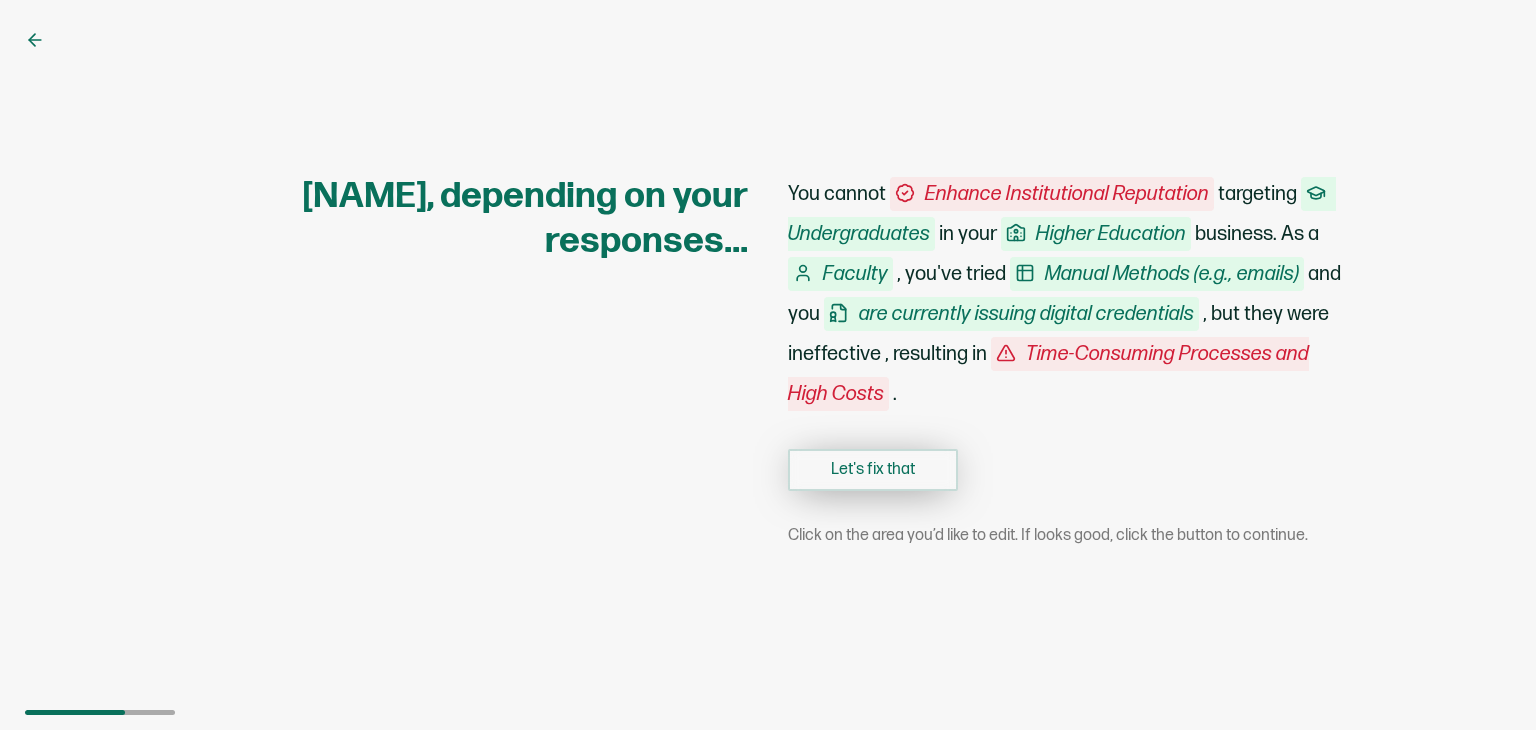 click on "Let's fix that" at bounding box center [873, 470] 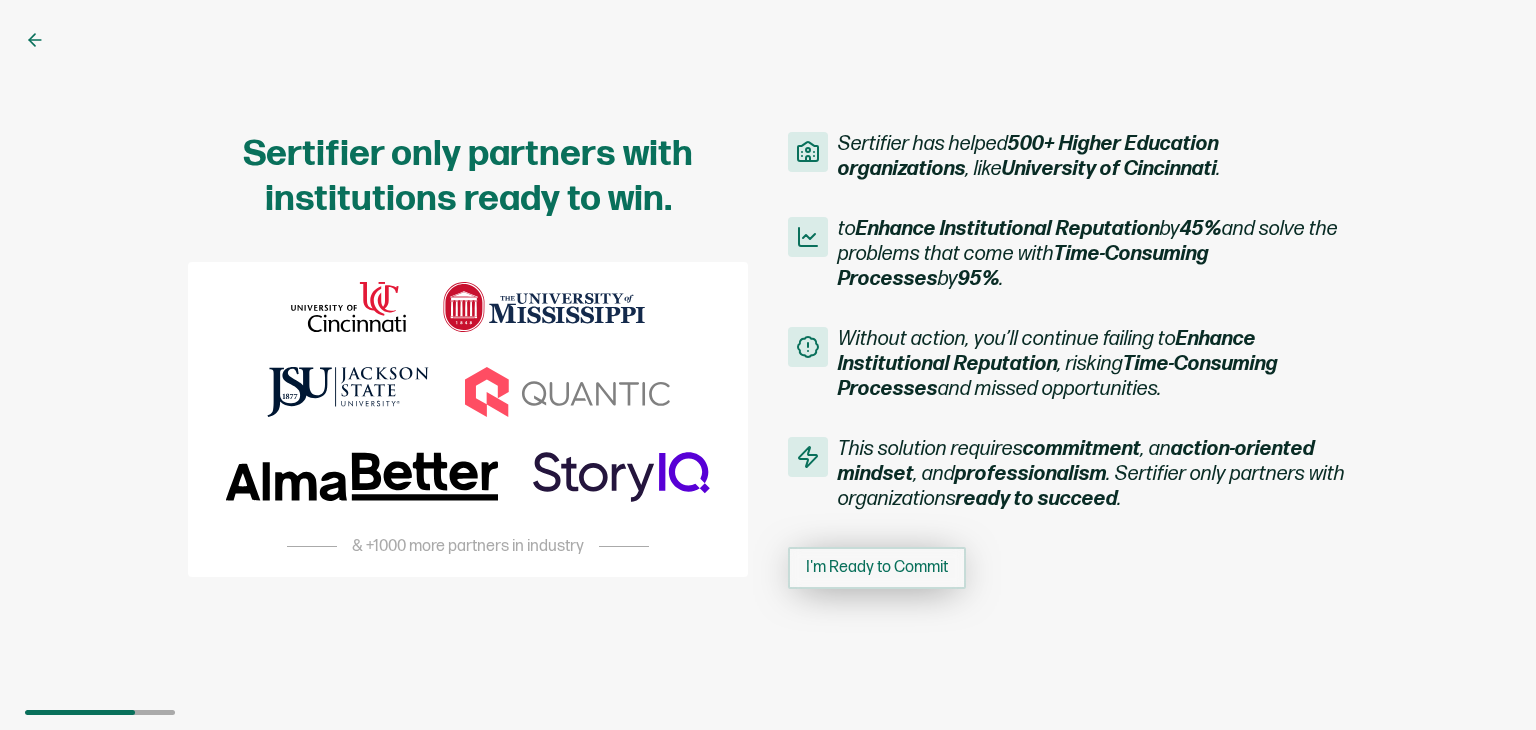 click on "I'm Ready to Commit" at bounding box center (877, 568) 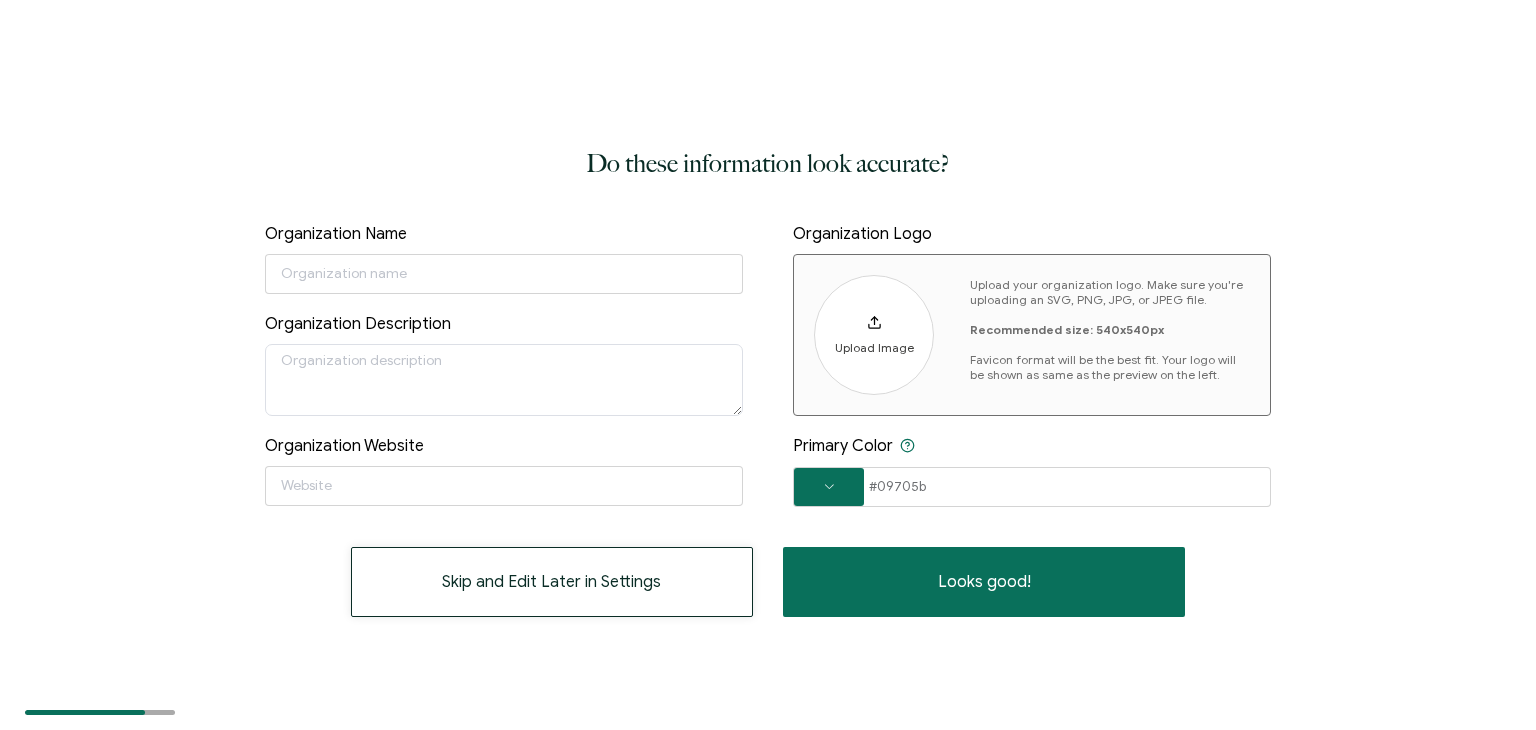 click on "Skip and Edit Later in Settings" at bounding box center [552, 582] 